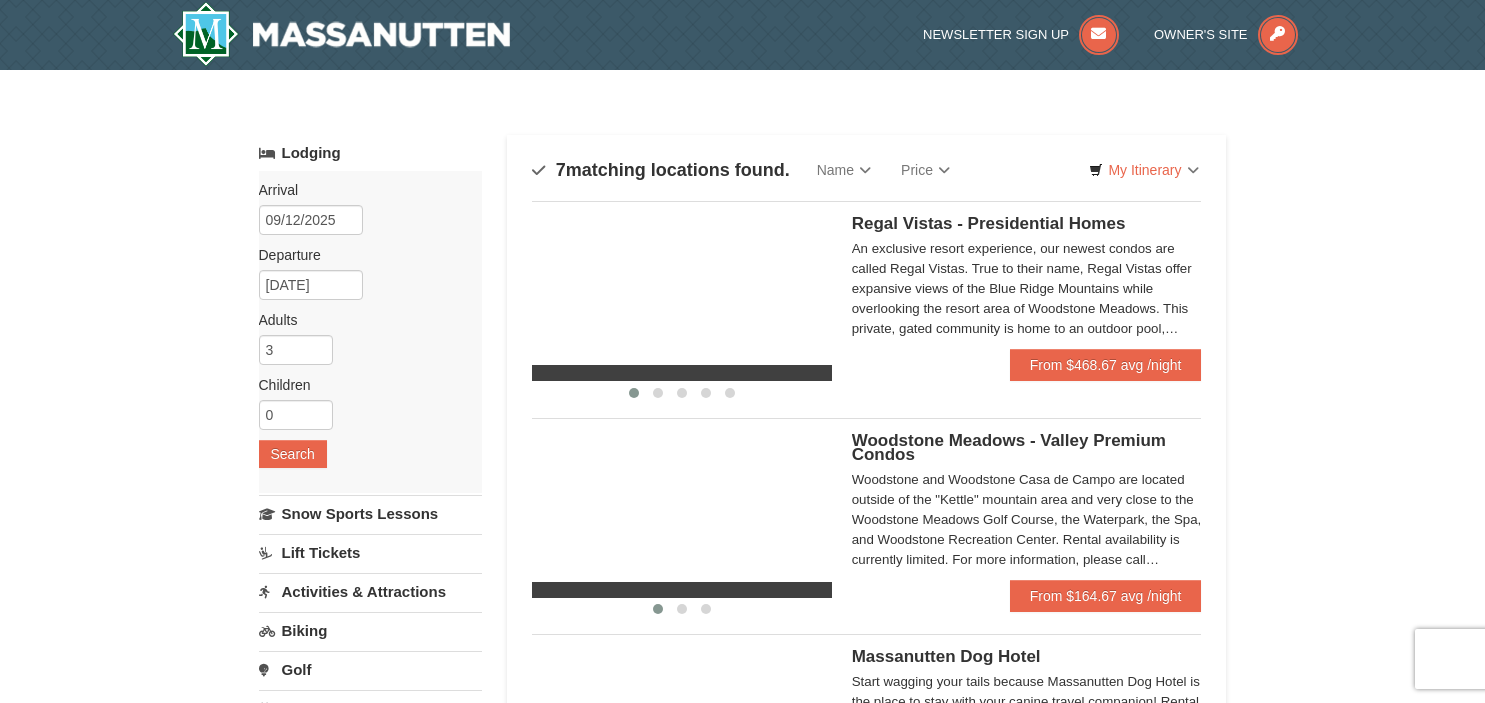 scroll, scrollTop: 0, scrollLeft: 0, axis: both 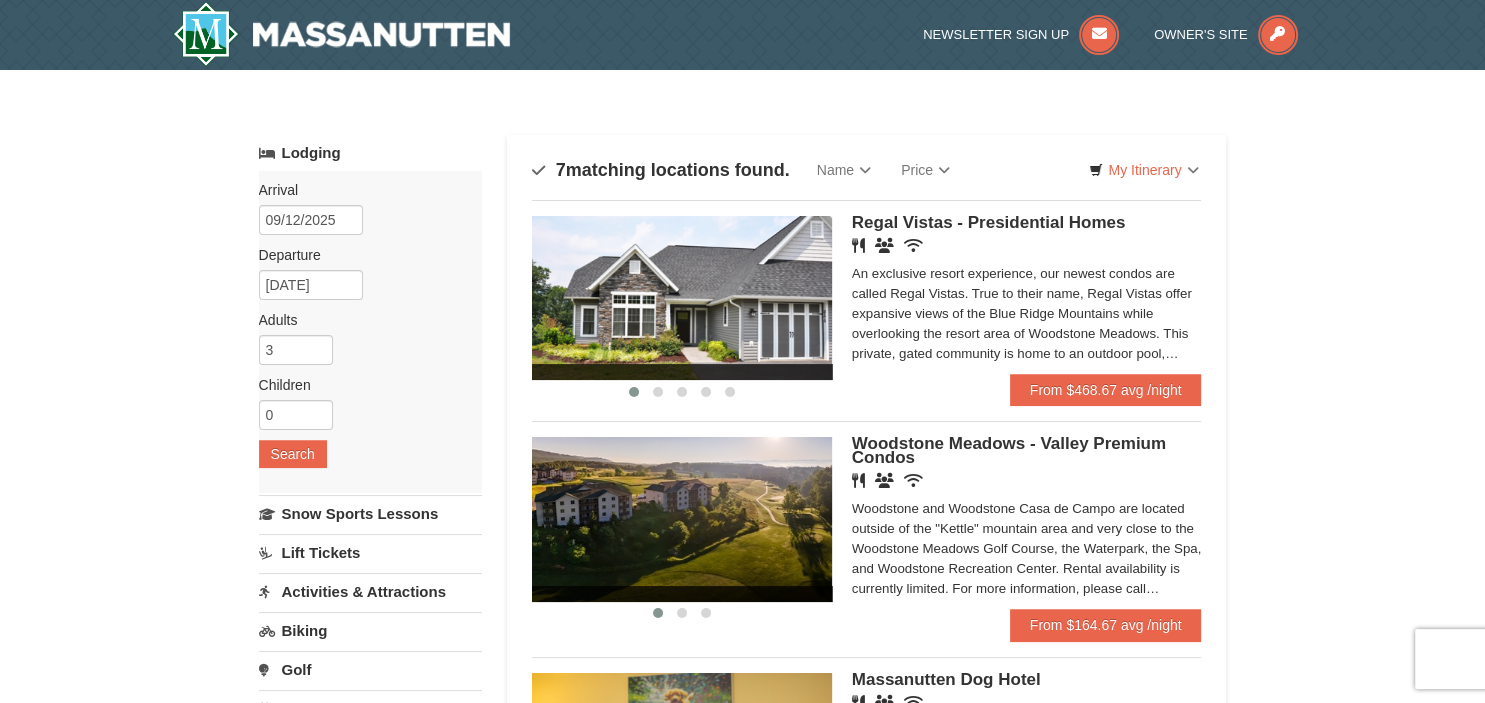 click on "Woodstone Meadows - Valley Premium Condos" at bounding box center [1009, 450] 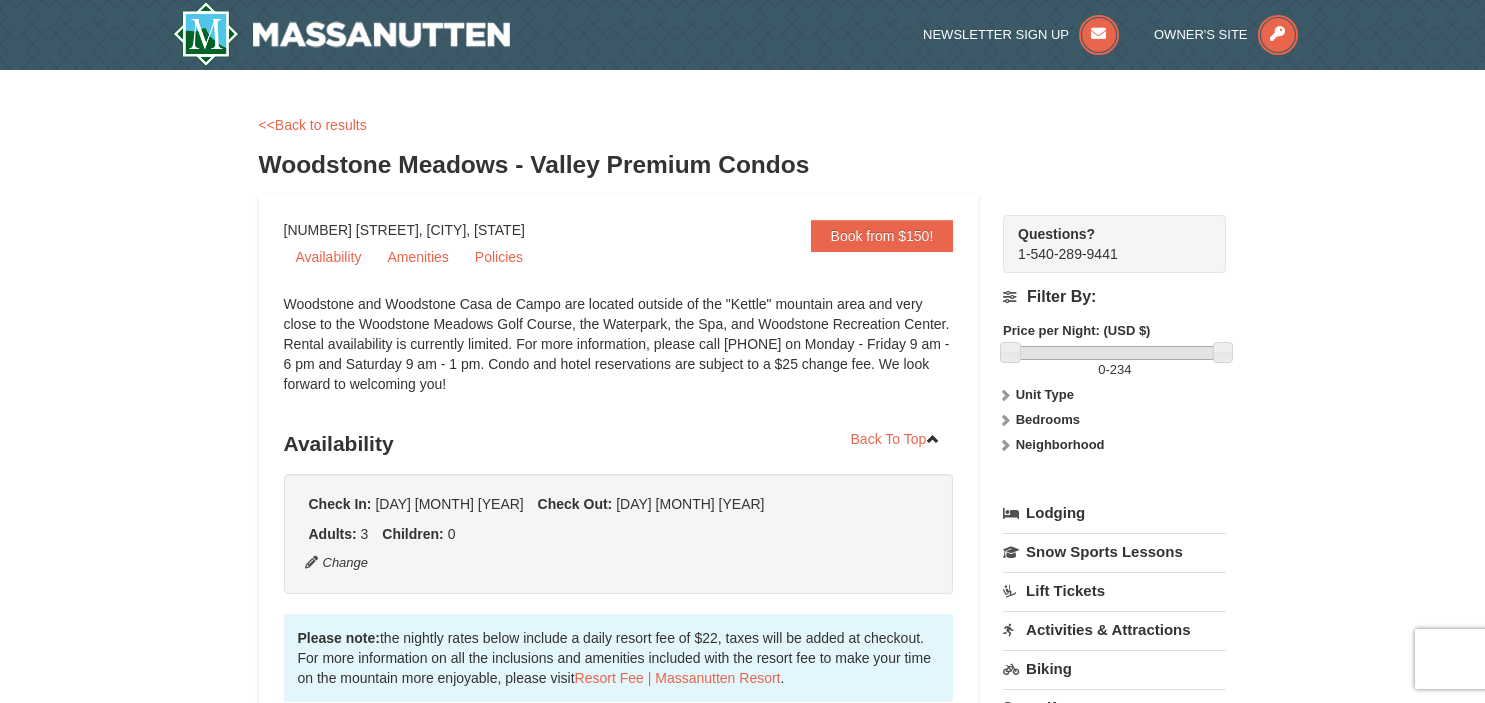 scroll, scrollTop: 0, scrollLeft: 0, axis: both 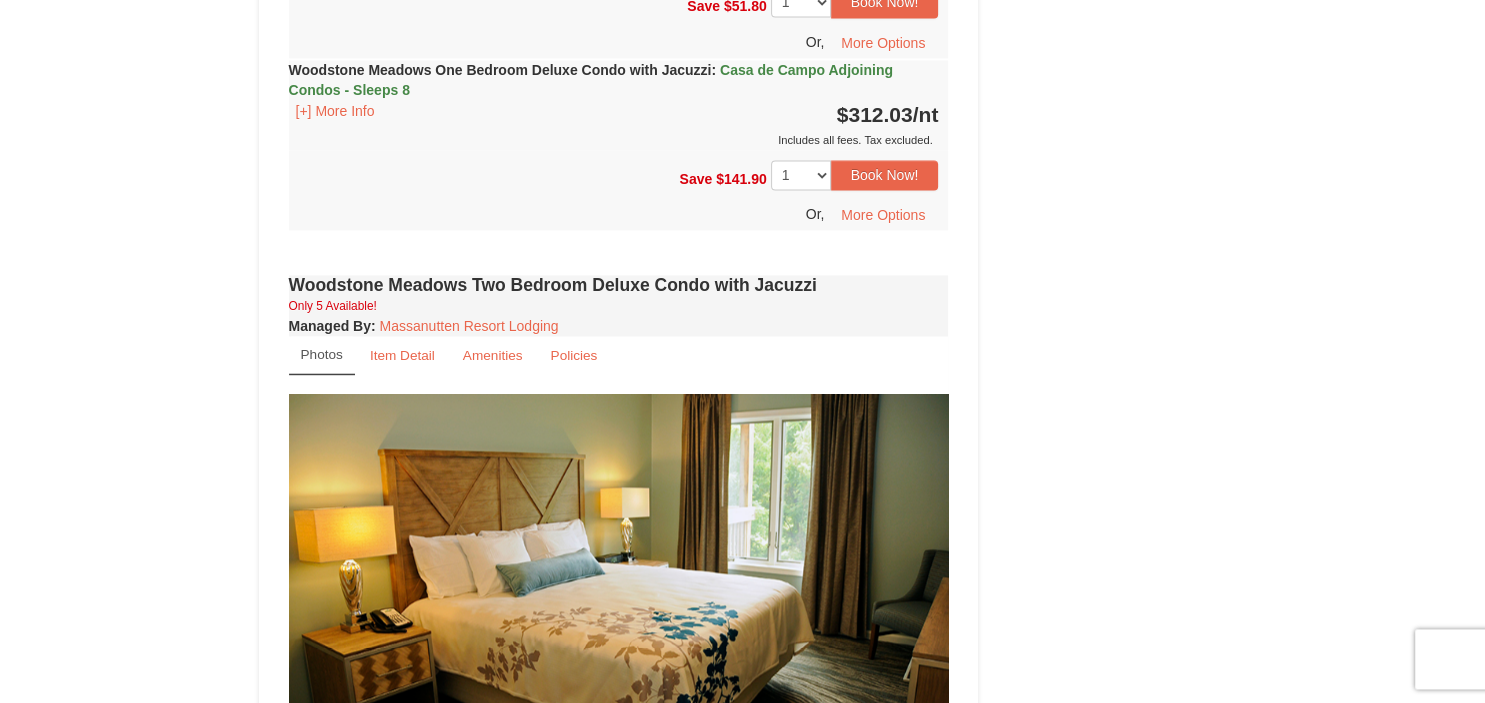 click on "Woodstone Meadows Two Bedroom Deluxe Condo with Jacuzzi
$241.33 /nt
Includes all fees. Tax excluded.
Includes all fees. Tax excluded.
1 2 3 4 5" at bounding box center (619, 847) 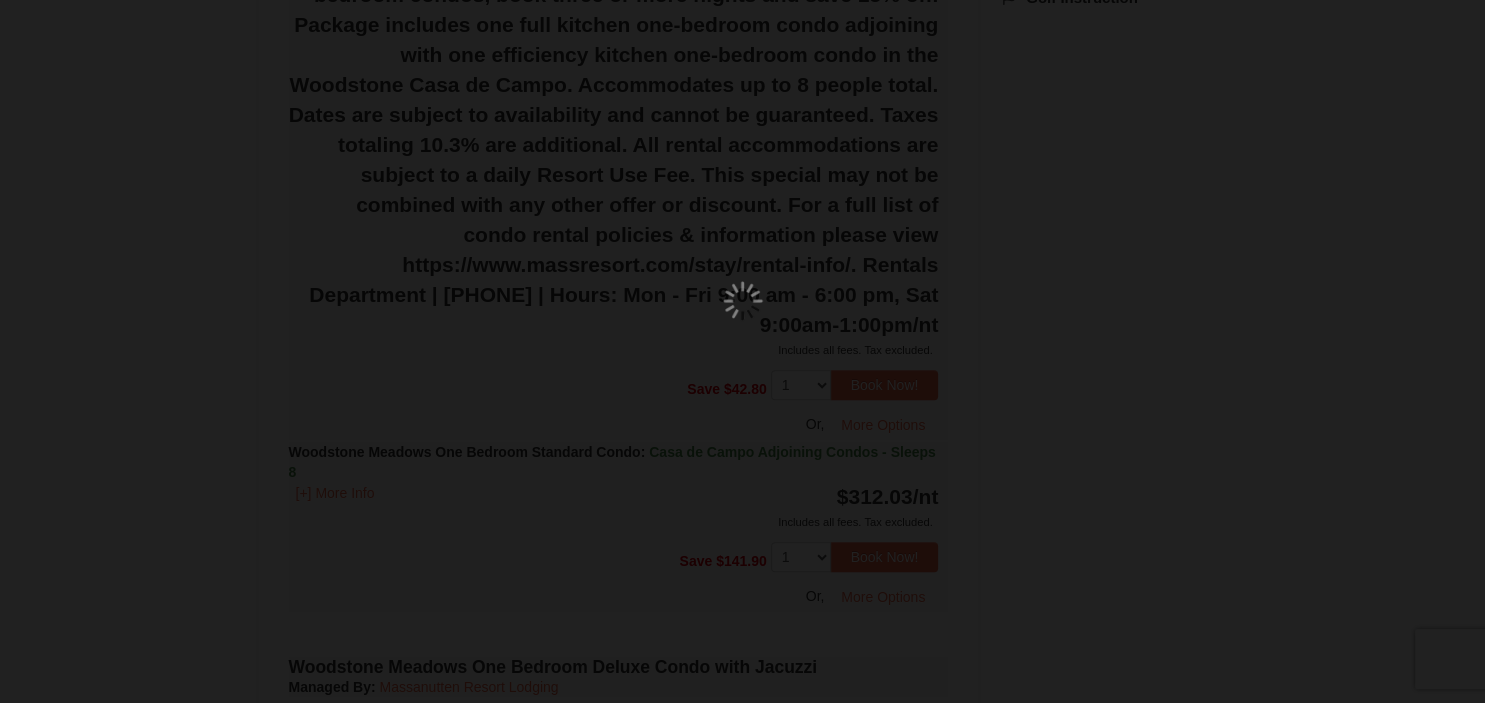 scroll, scrollTop: 195, scrollLeft: 0, axis: vertical 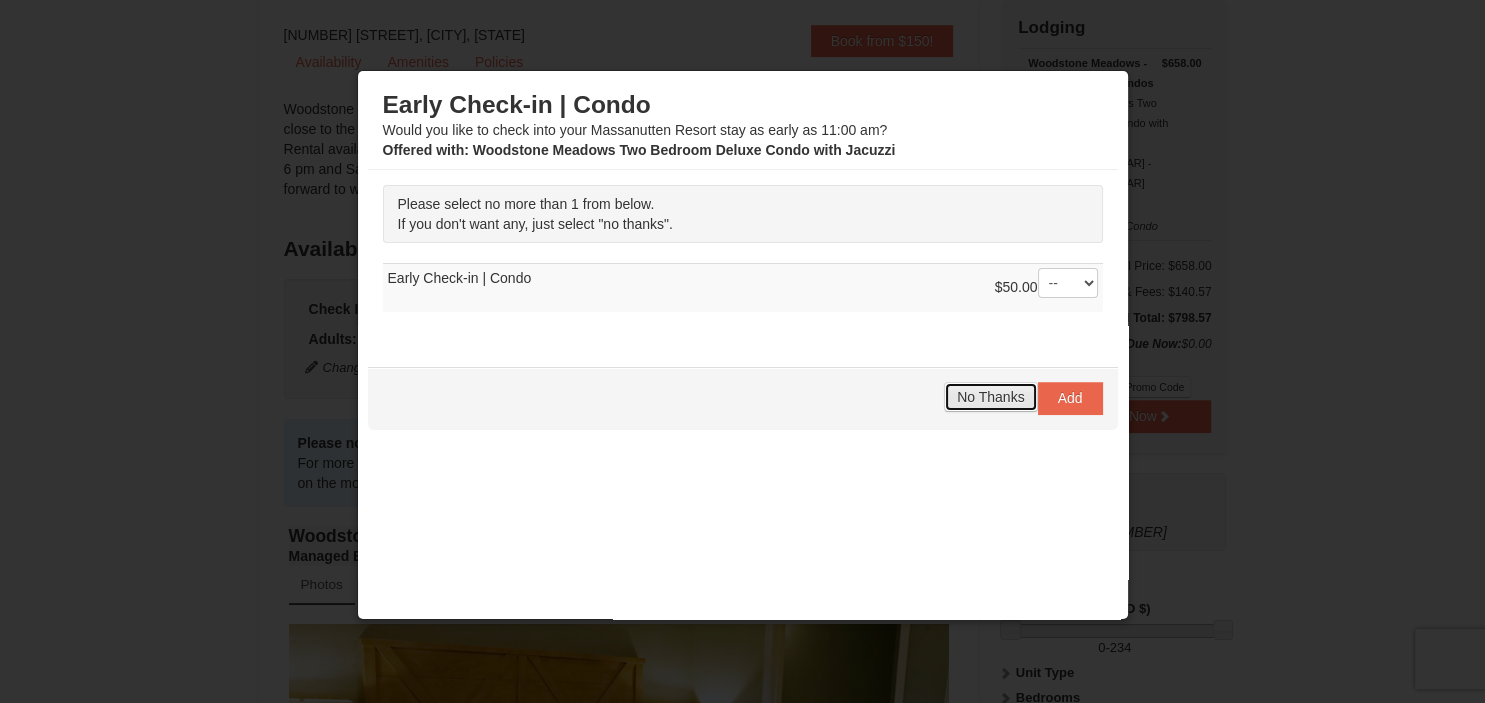 click on "No Thanks" at bounding box center [990, 397] 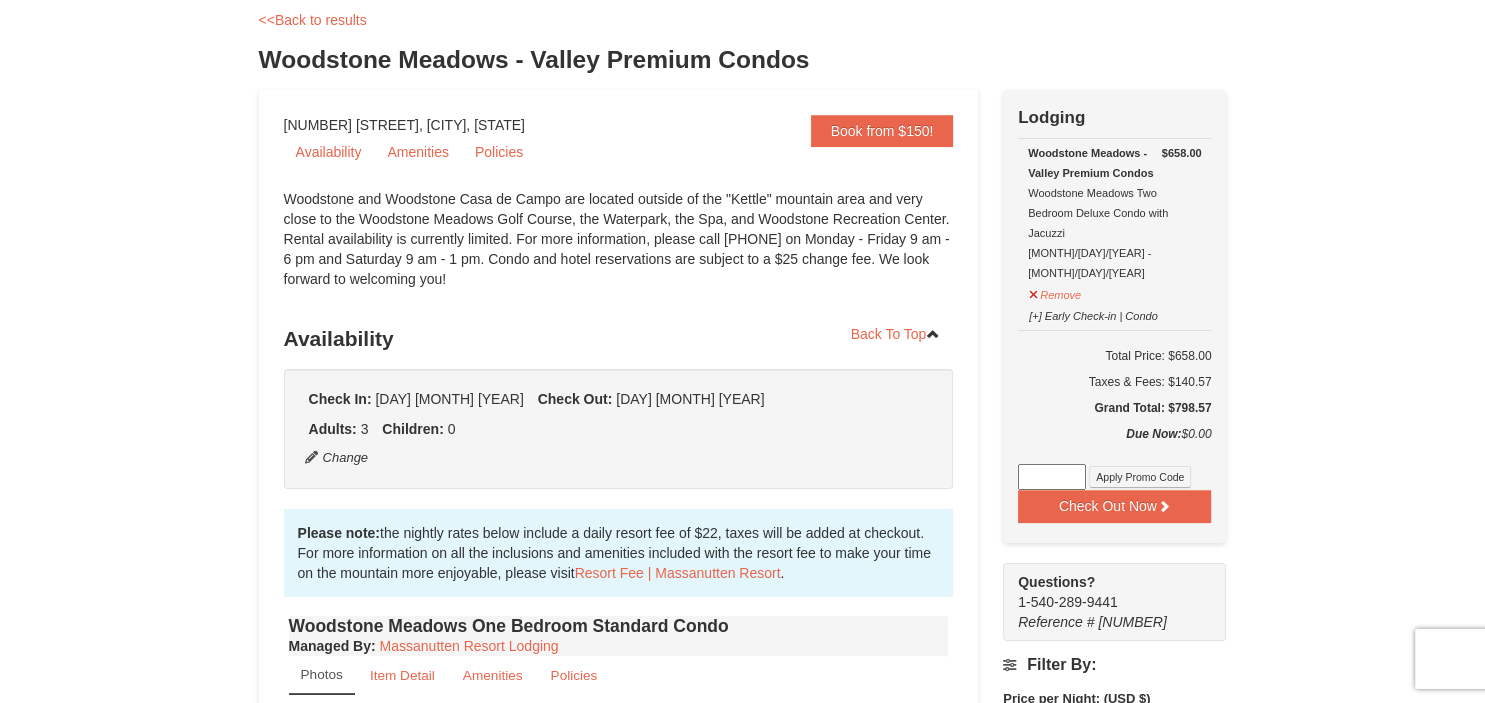 scroll, scrollTop: 0, scrollLeft: 0, axis: both 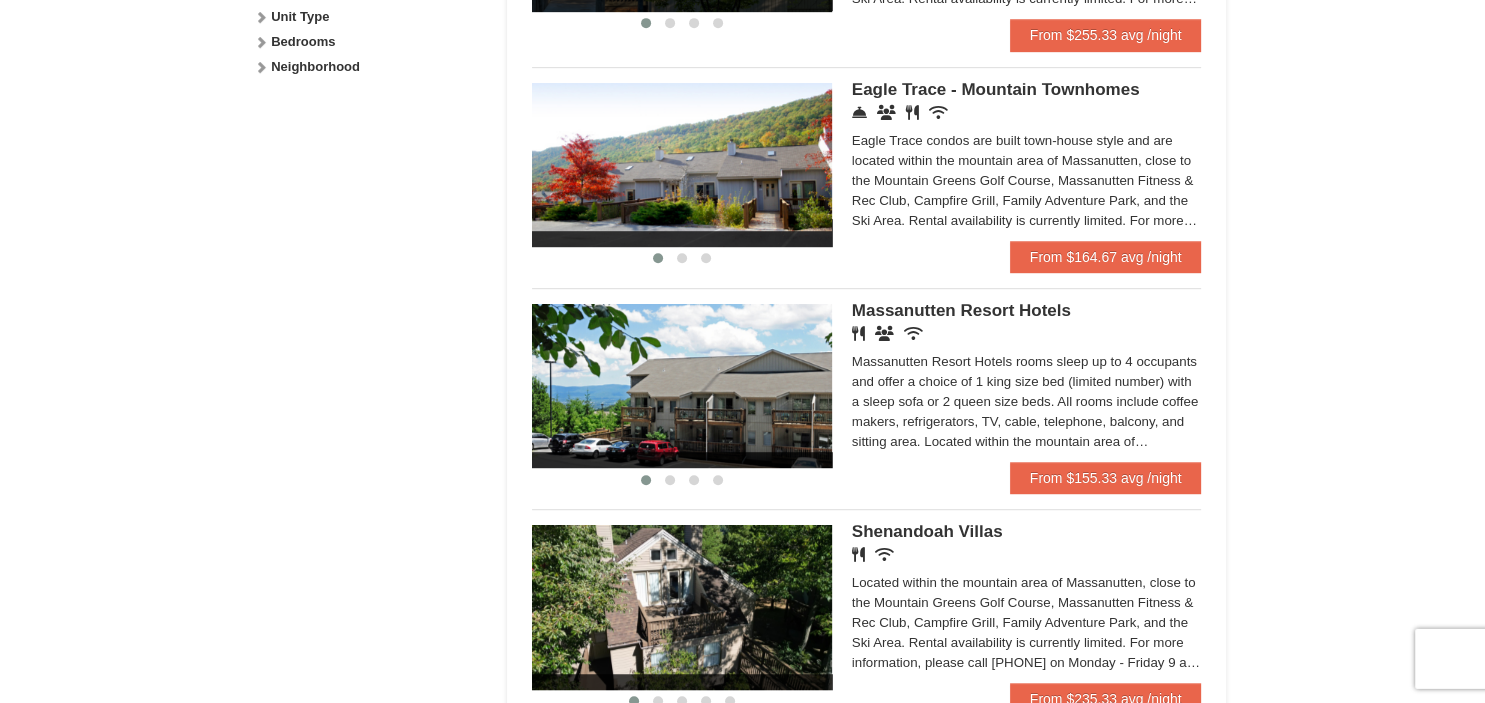 click on "Massanutten Resort Hotels" at bounding box center (961, 310) 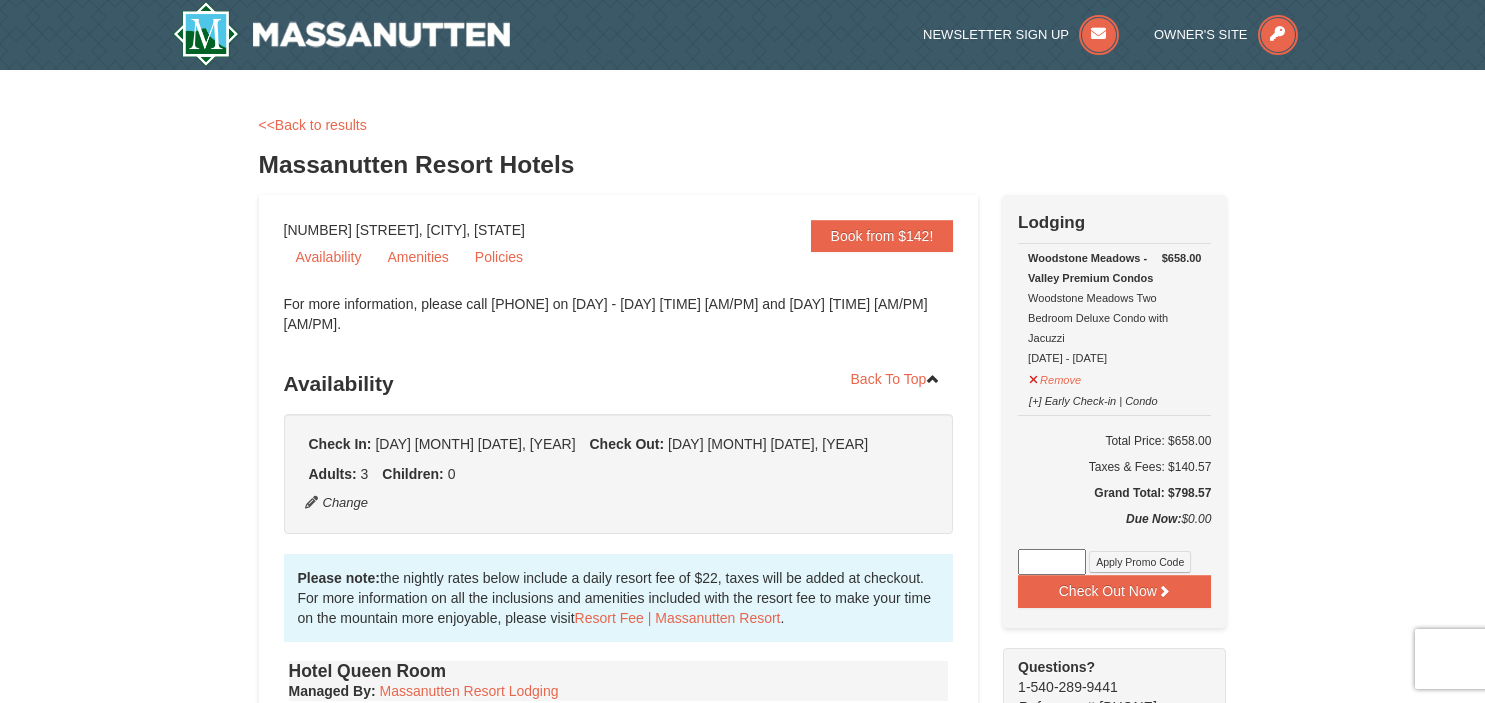 scroll, scrollTop: 0, scrollLeft: 0, axis: both 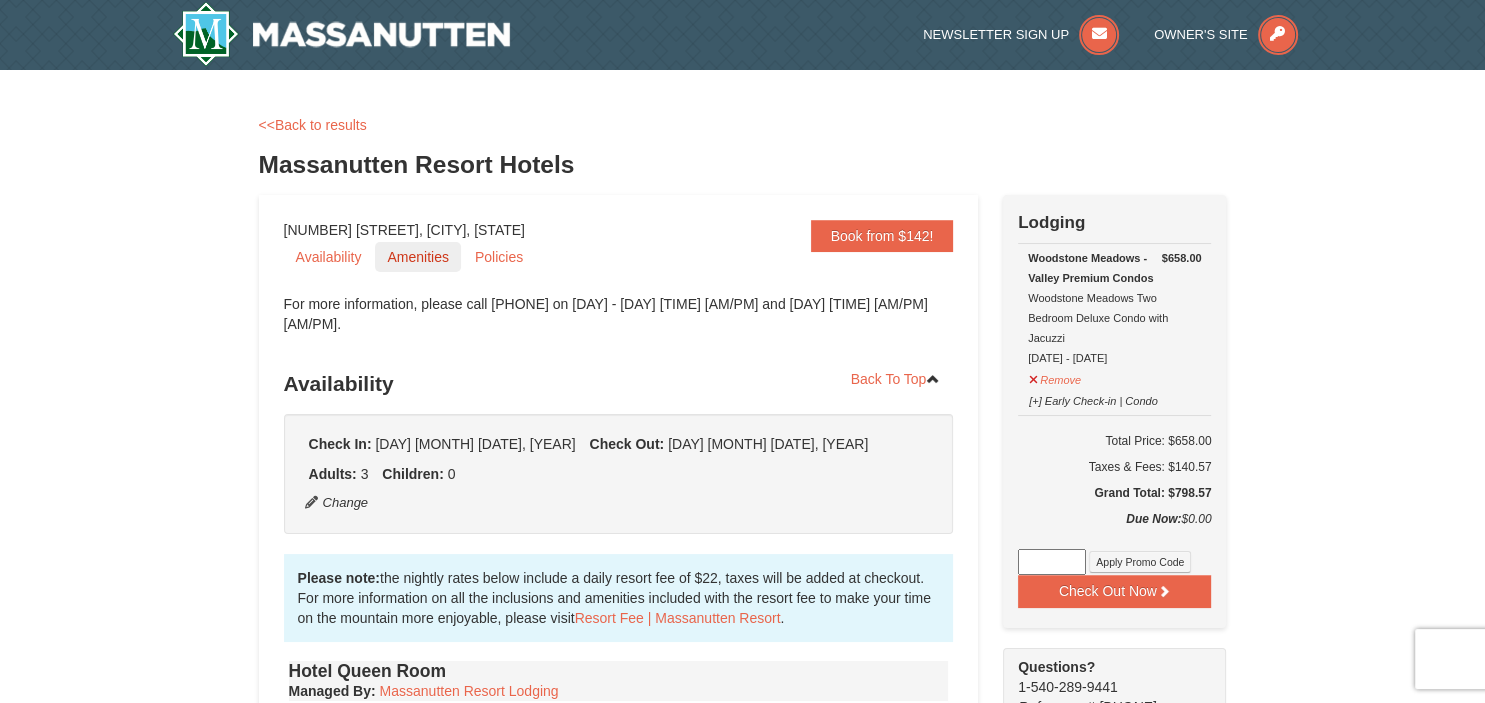 click on "Amenities" at bounding box center (417, 257) 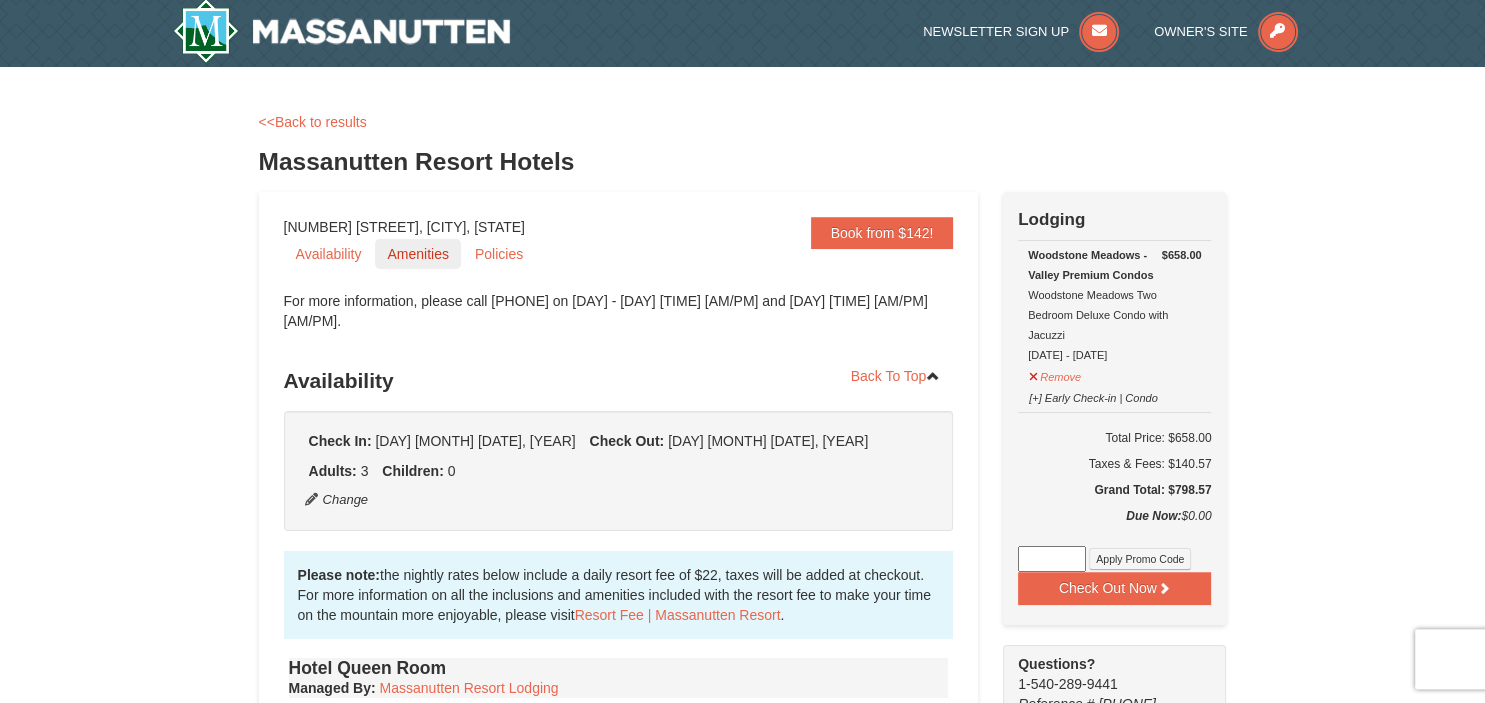 scroll, scrollTop: 0, scrollLeft: 0, axis: both 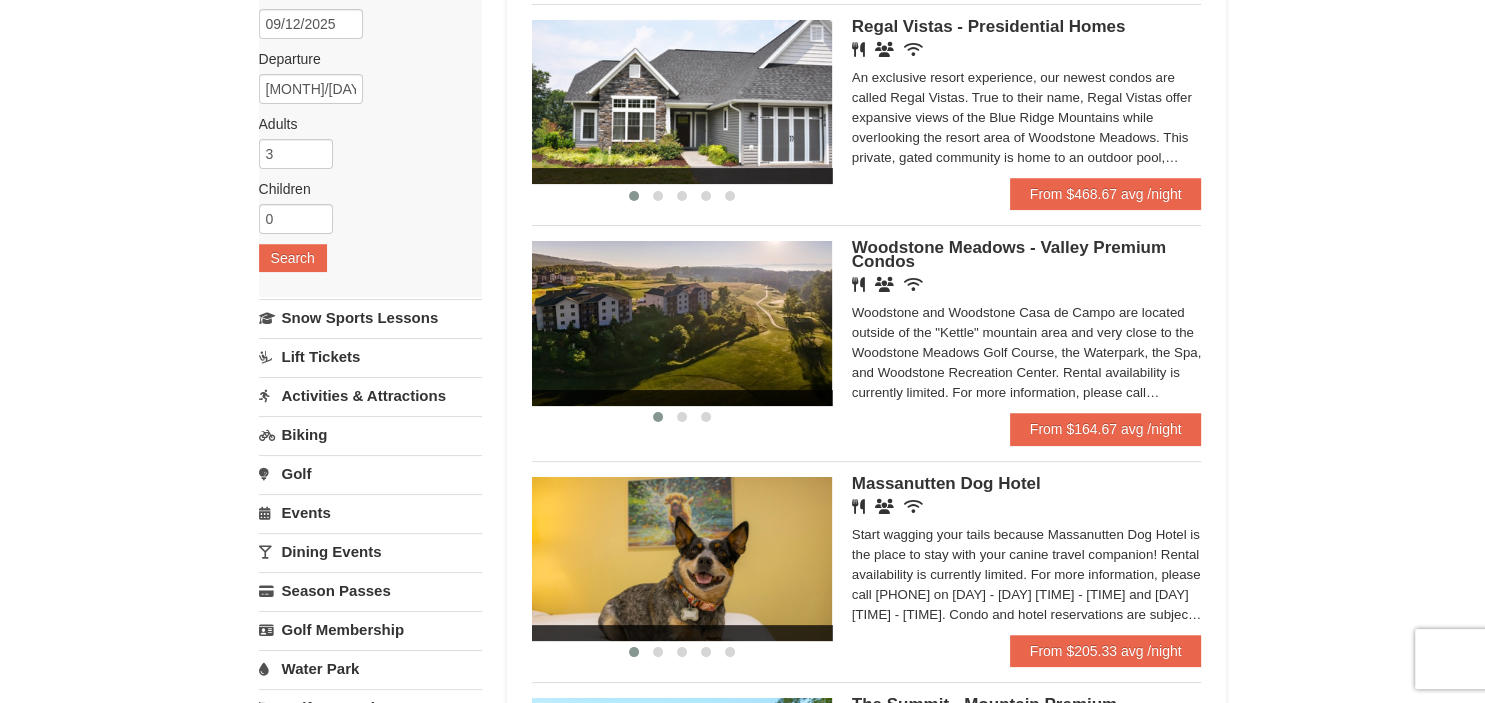 click on "Woodstone Meadows - Valley Premium Condos" at bounding box center [1009, 254] 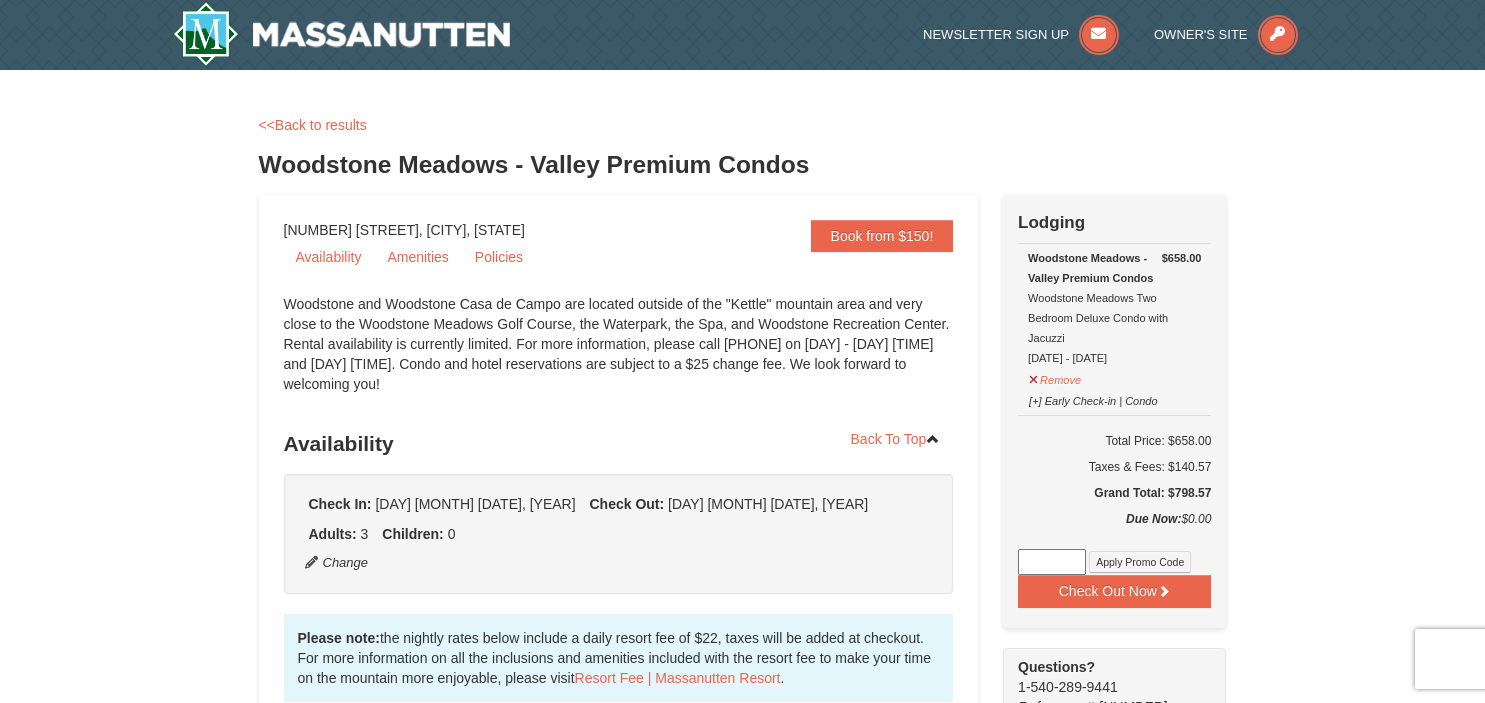 scroll, scrollTop: 0, scrollLeft: 0, axis: both 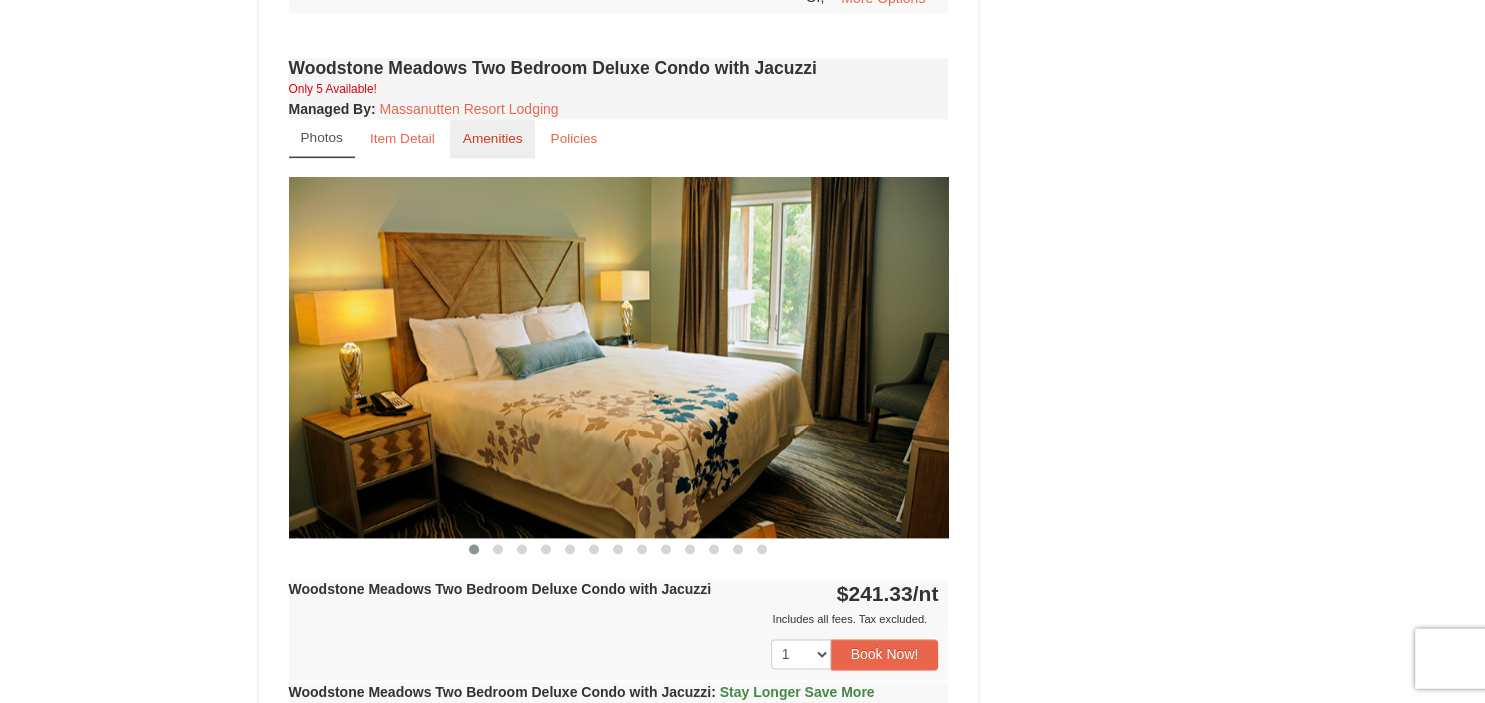 click on "Amenities" at bounding box center (493, 139) 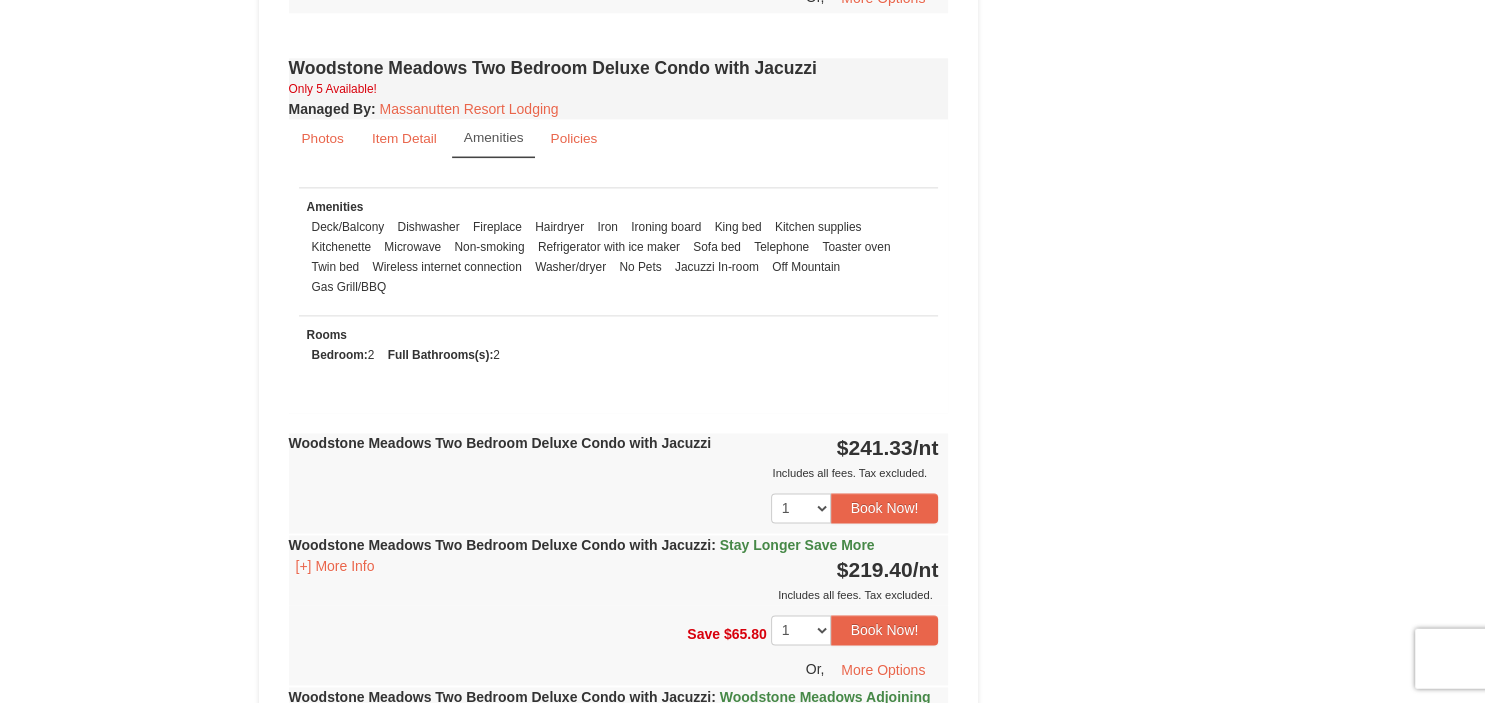 scroll, scrollTop: 2551, scrollLeft: 0, axis: vertical 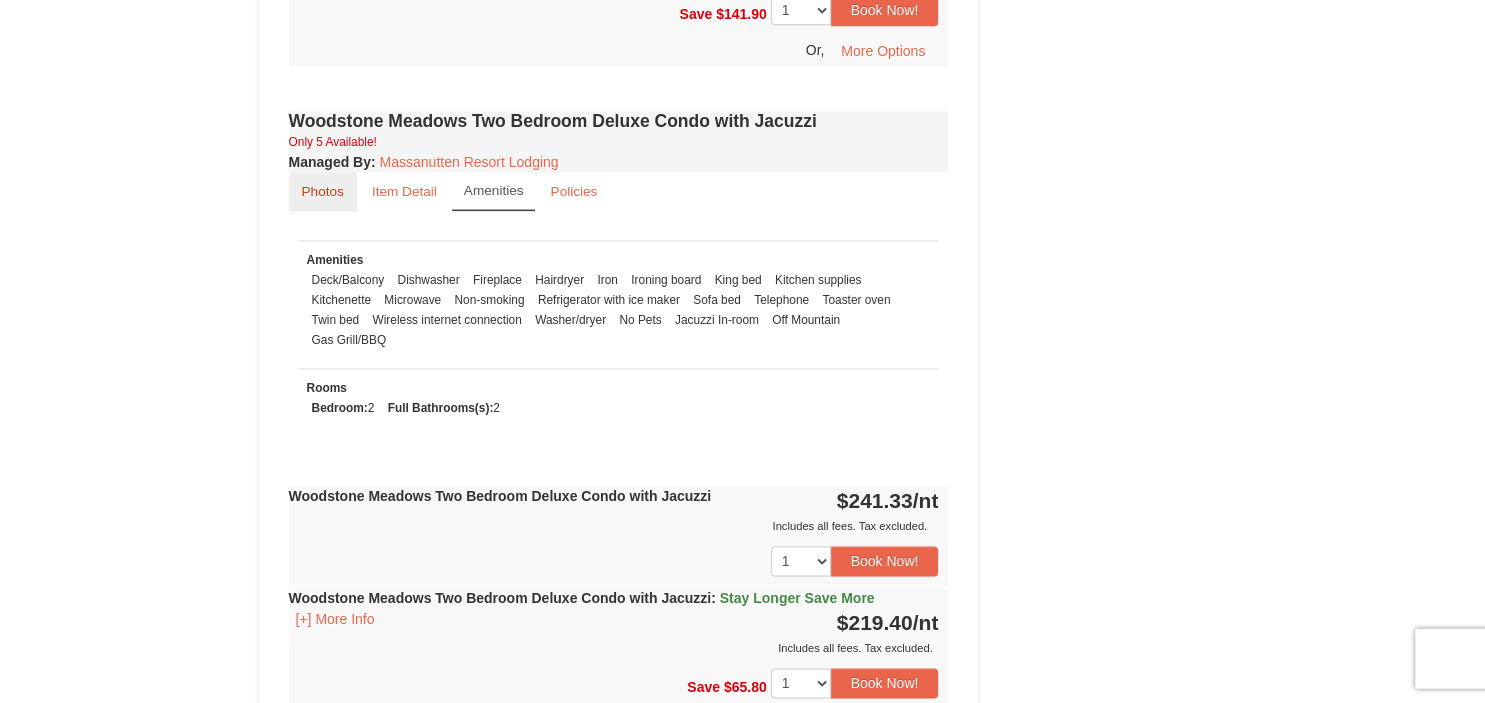 click on "Photos" at bounding box center (323, 192) 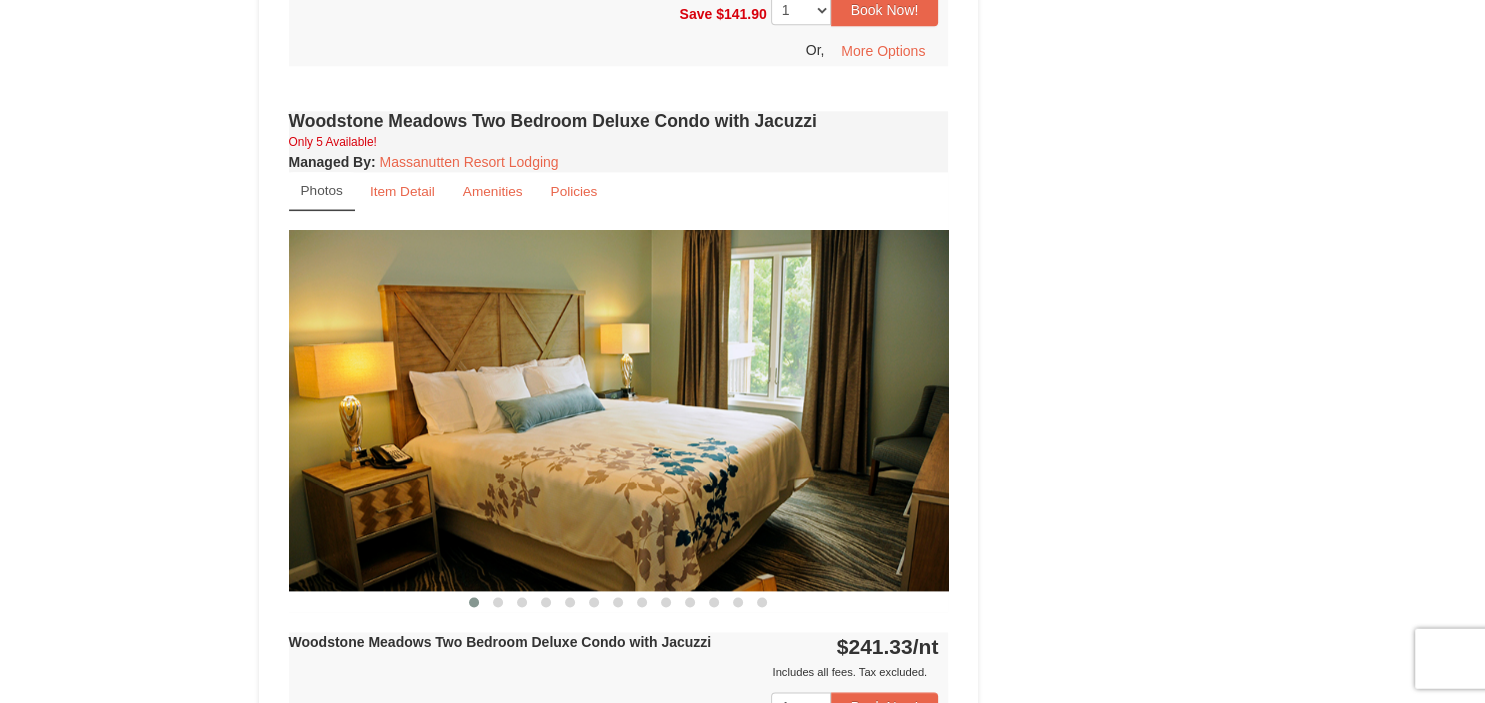 click at bounding box center [619, 411] 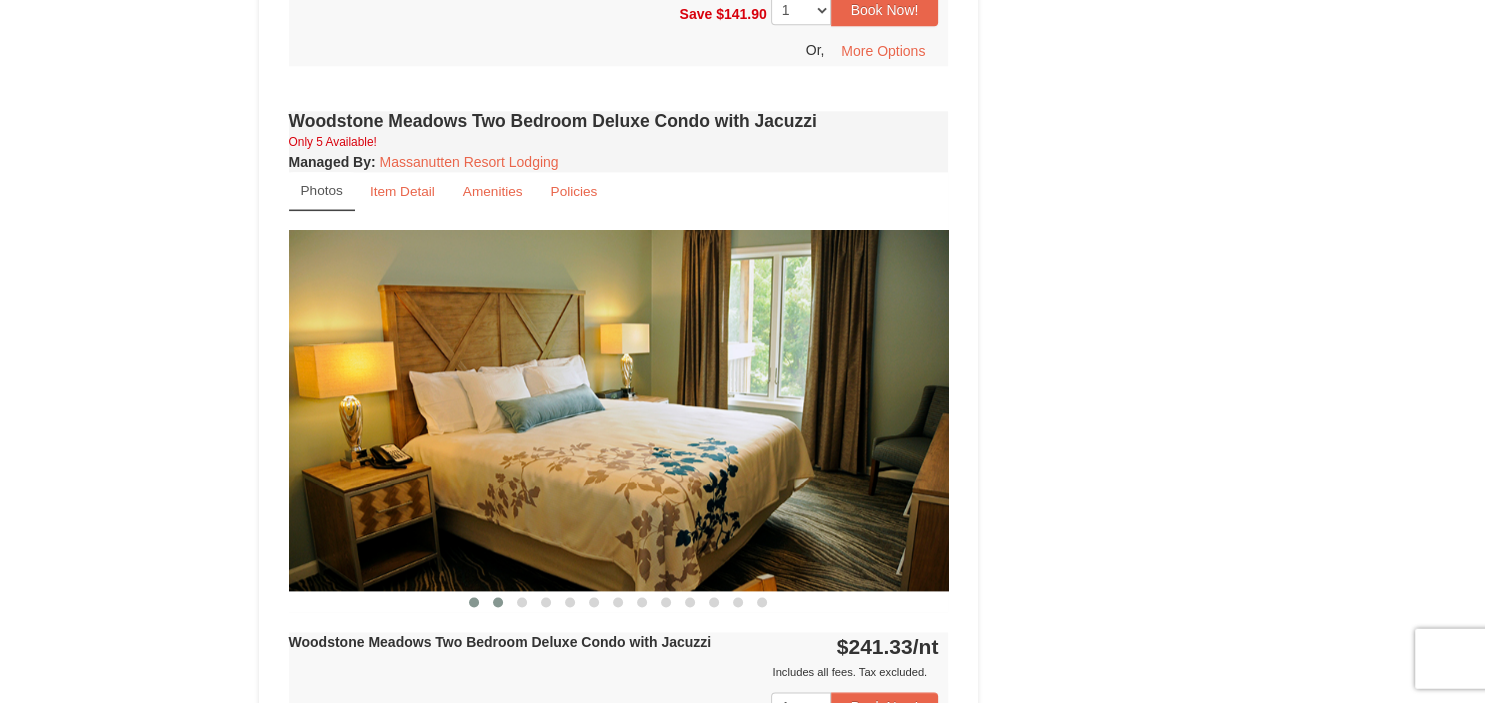 click at bounding box center [498, 603] 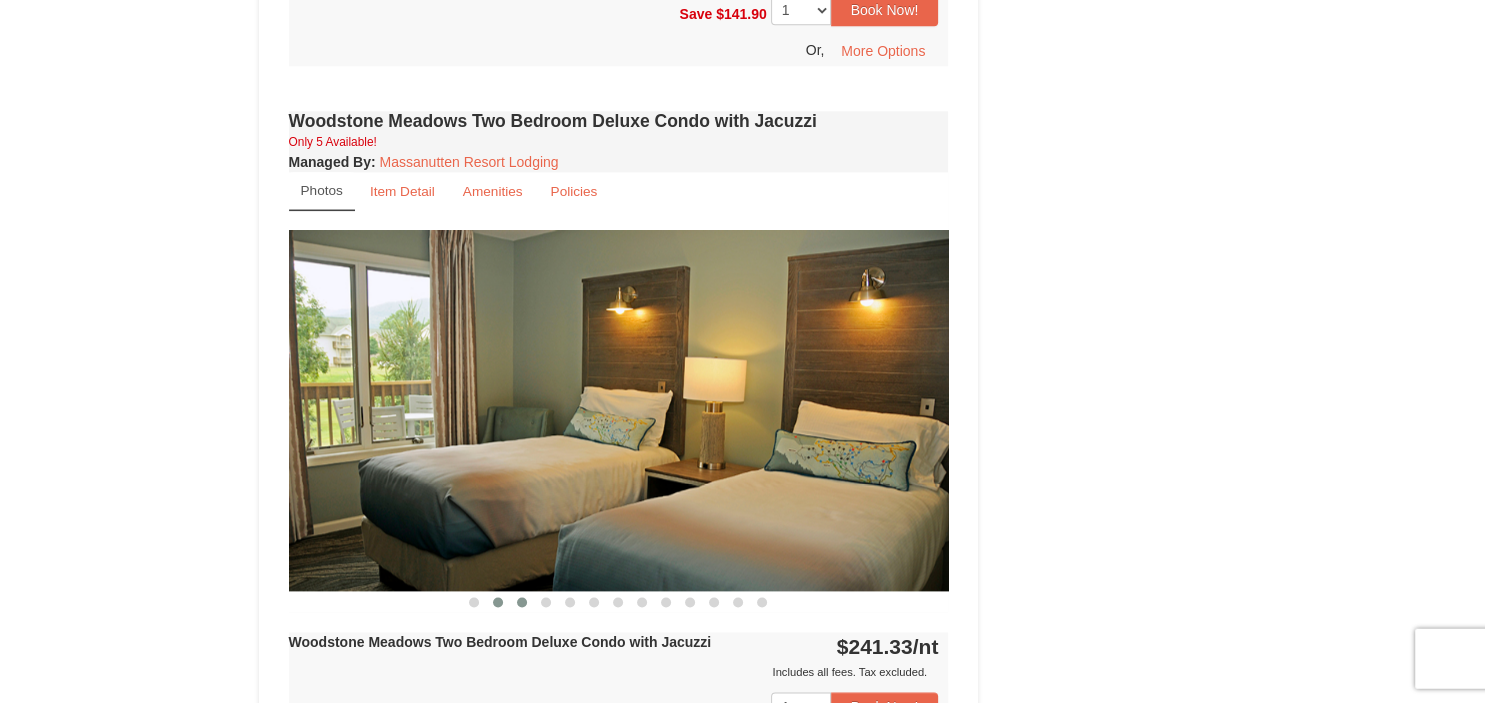 click at bounding box center (522, 603) 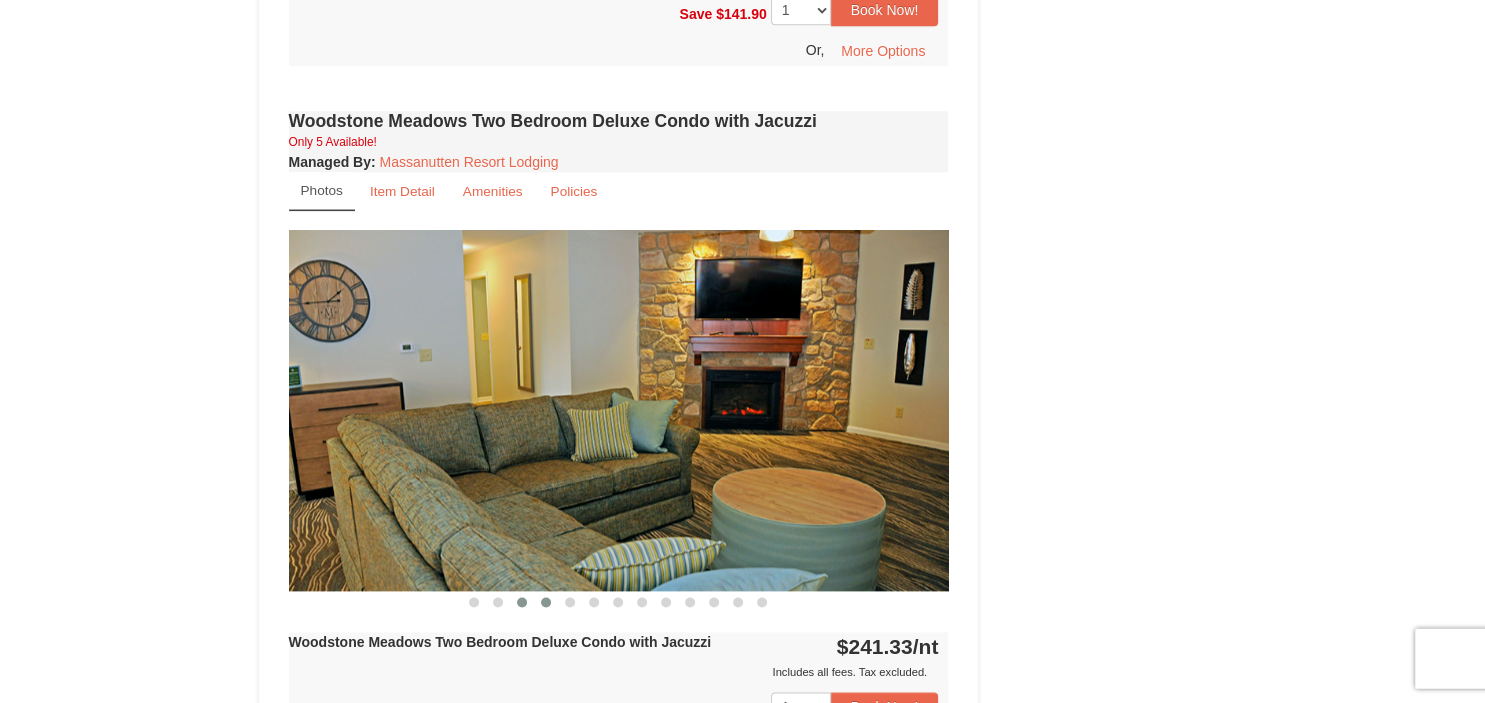 click at bounding box center (546, 603) 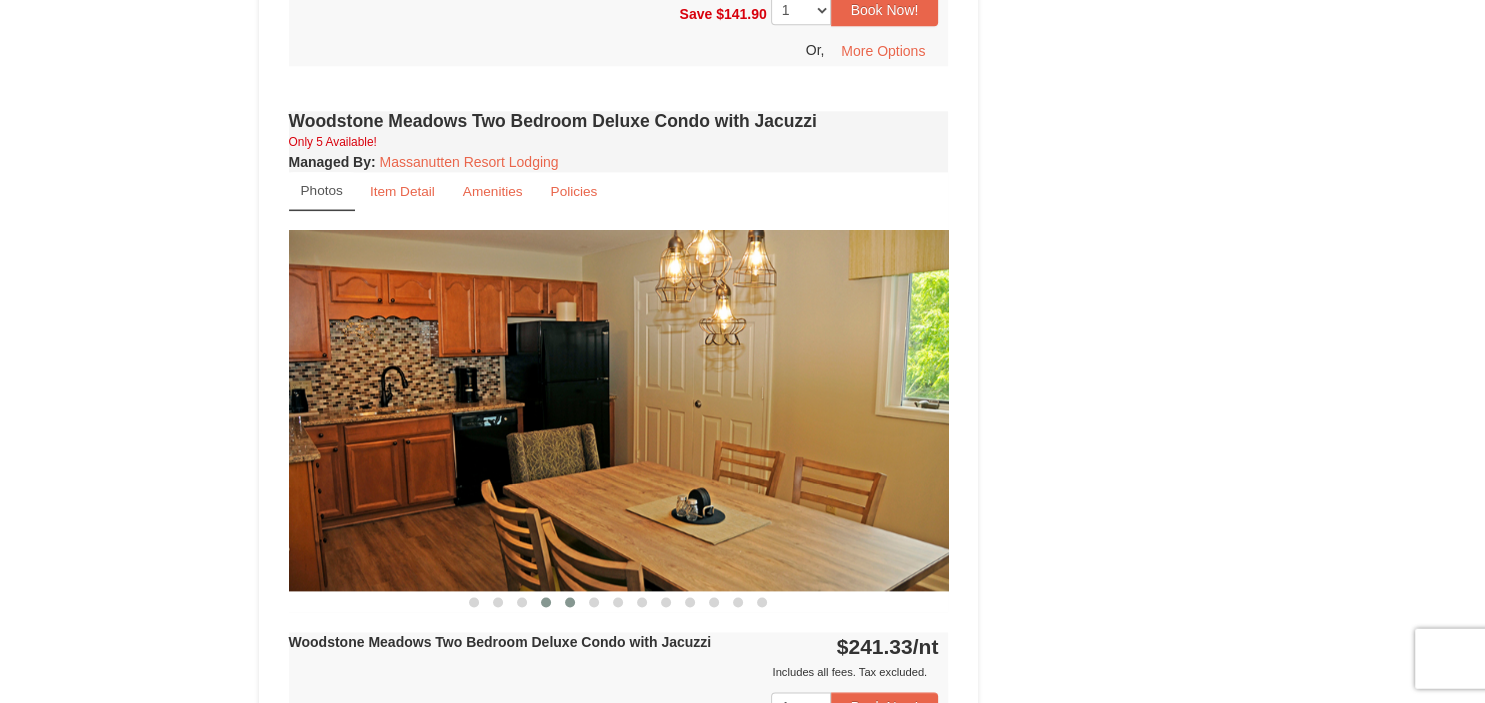 click at bounding box center [570, 603] 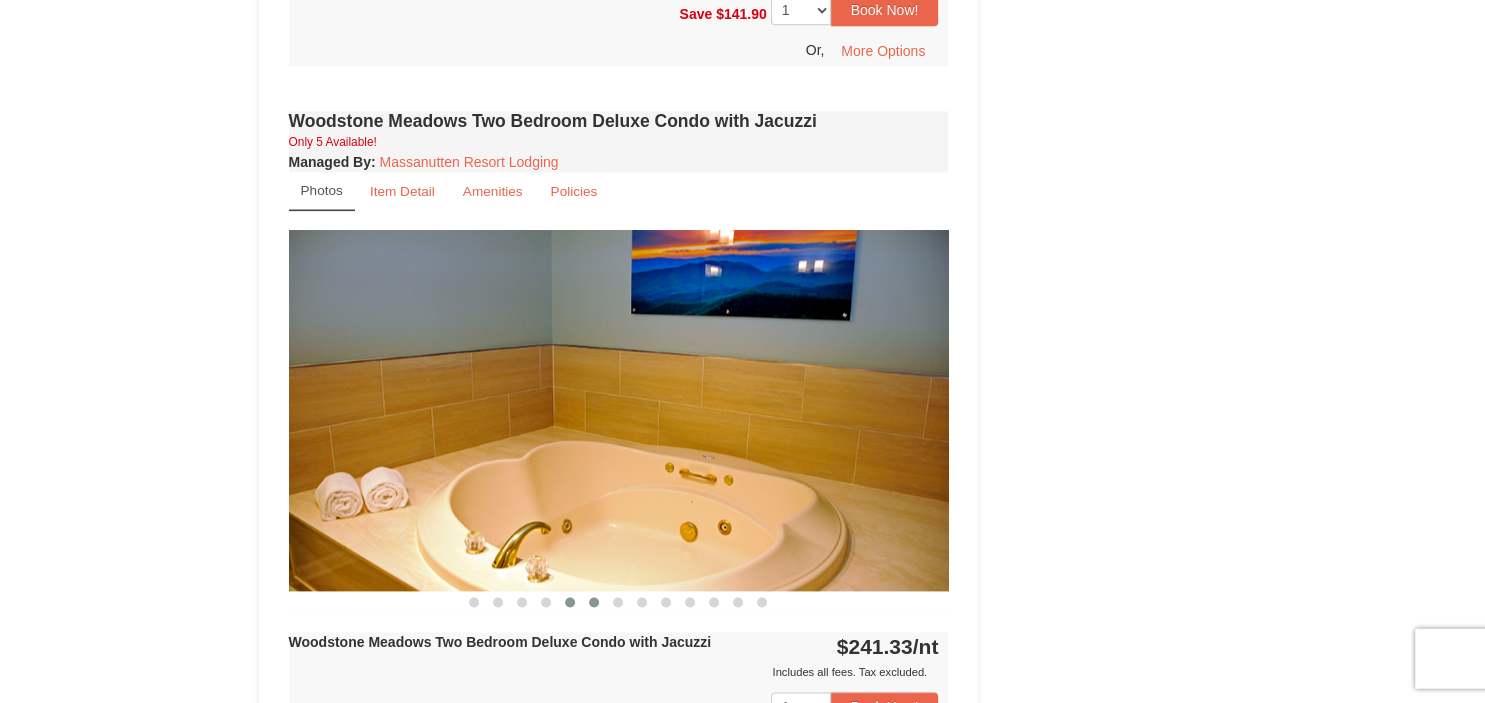 click at bounding box center (594, 603) 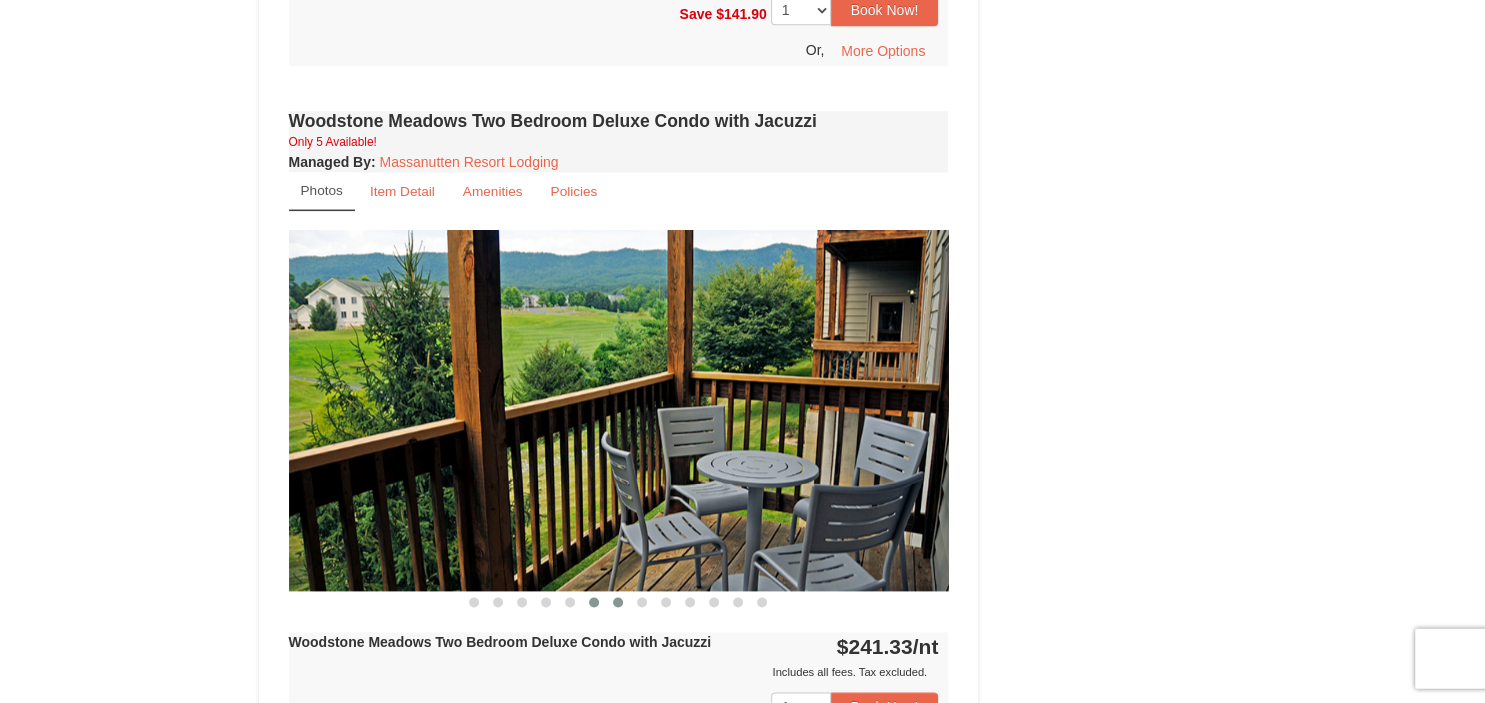 click at bounding box center (618, 603) 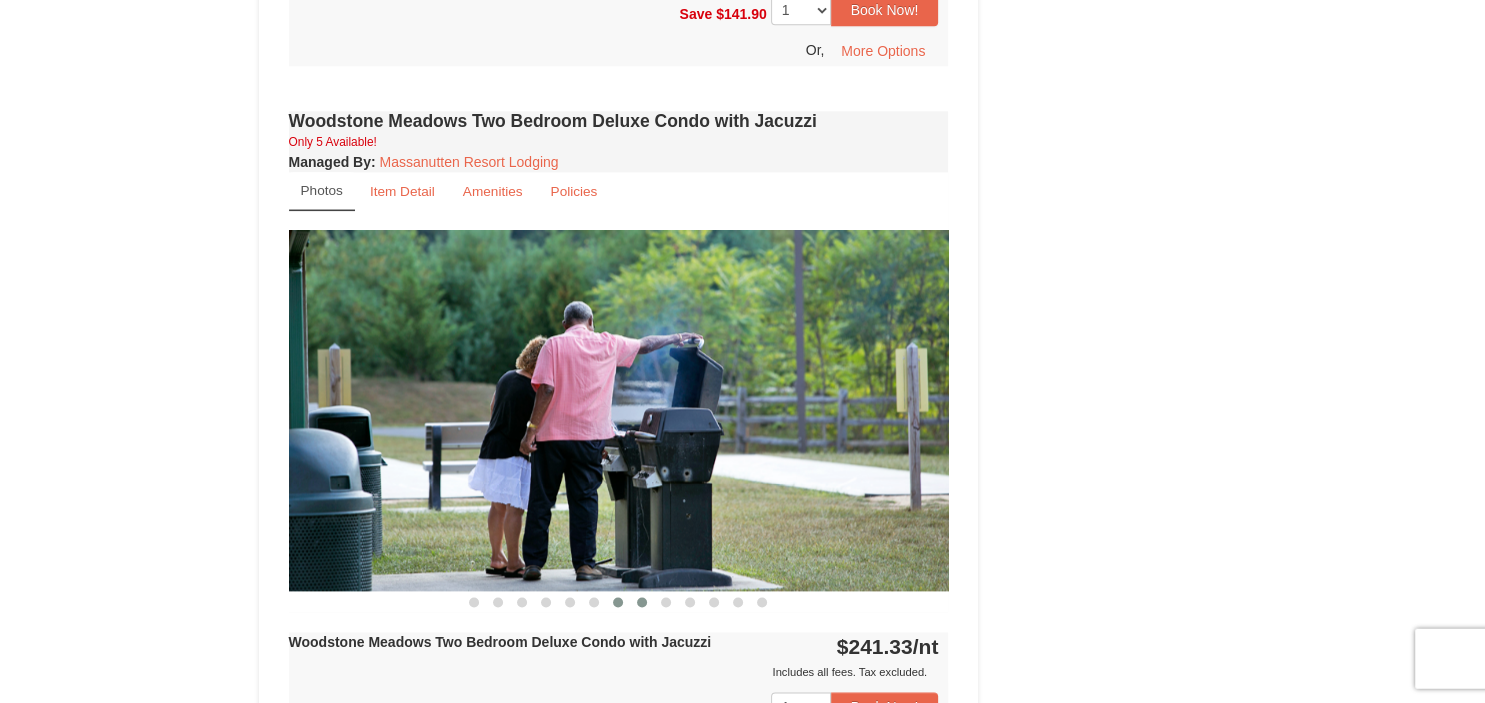 click at bounding box center [642, 603] 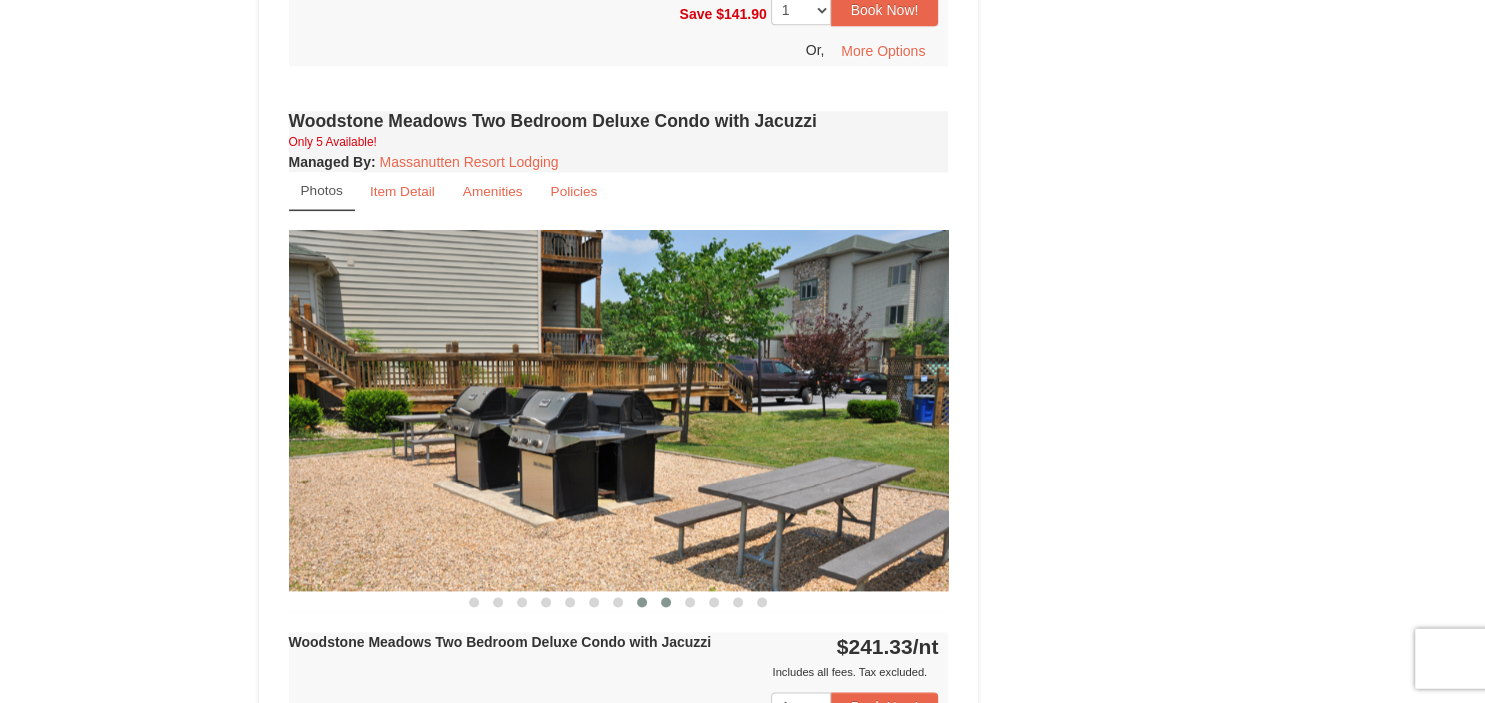 click at bounding box center (666, 603) 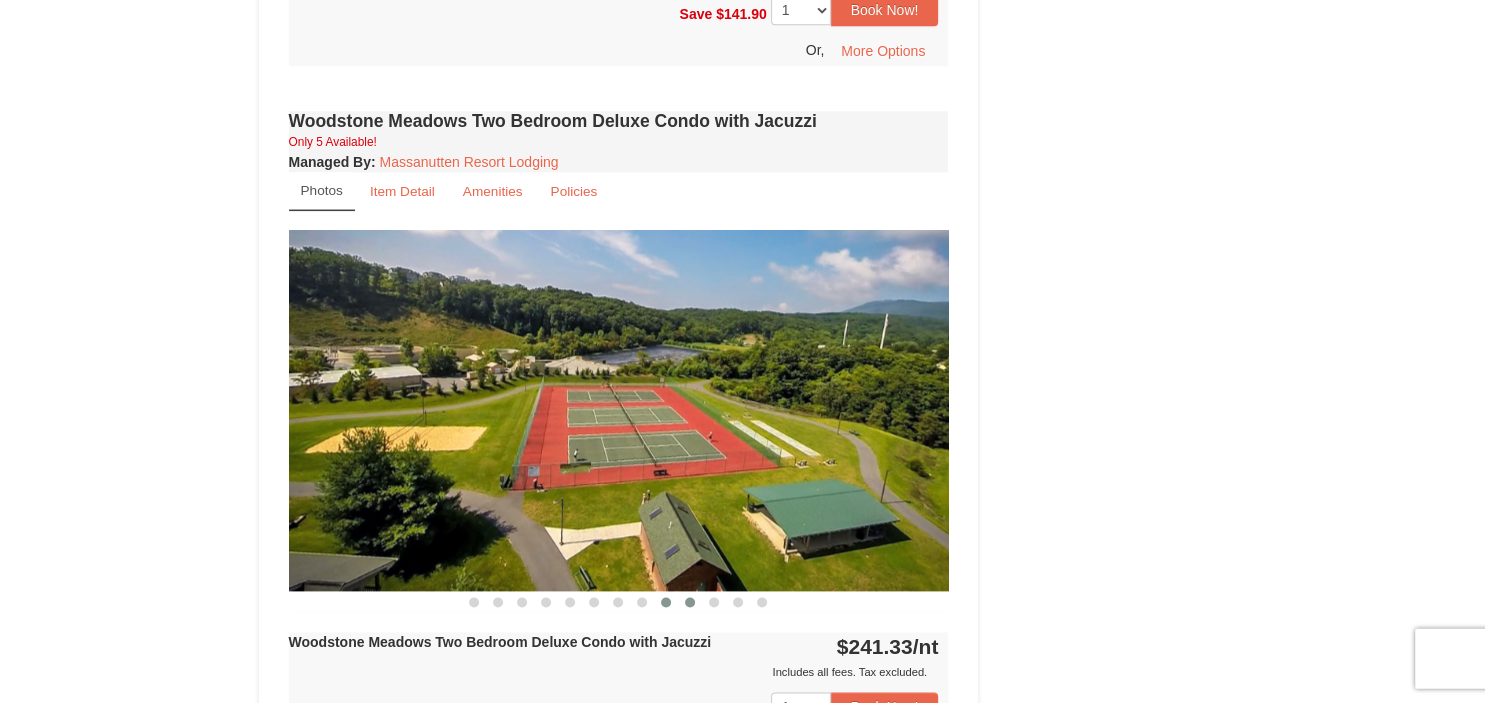 click at bounding box center (690, 603) 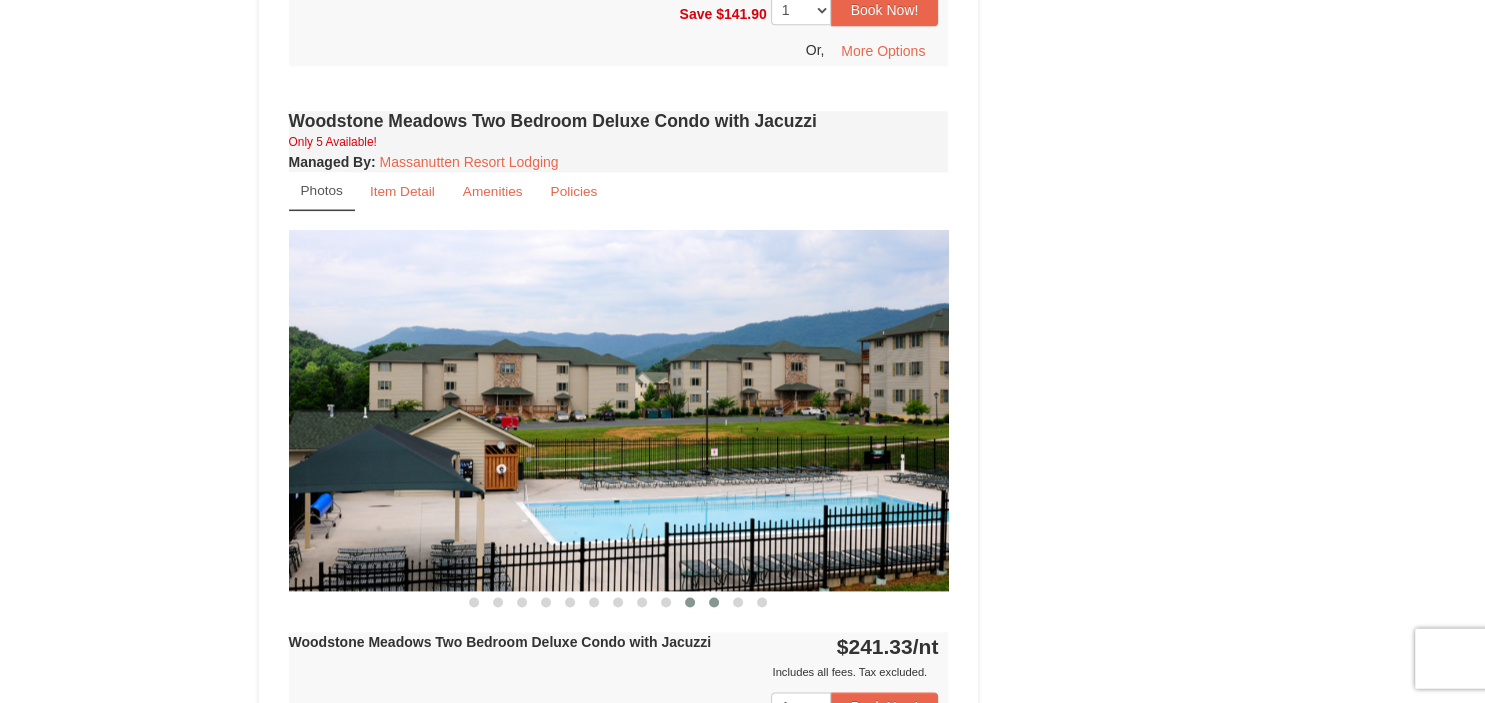 click at bounding box center [714, 603] 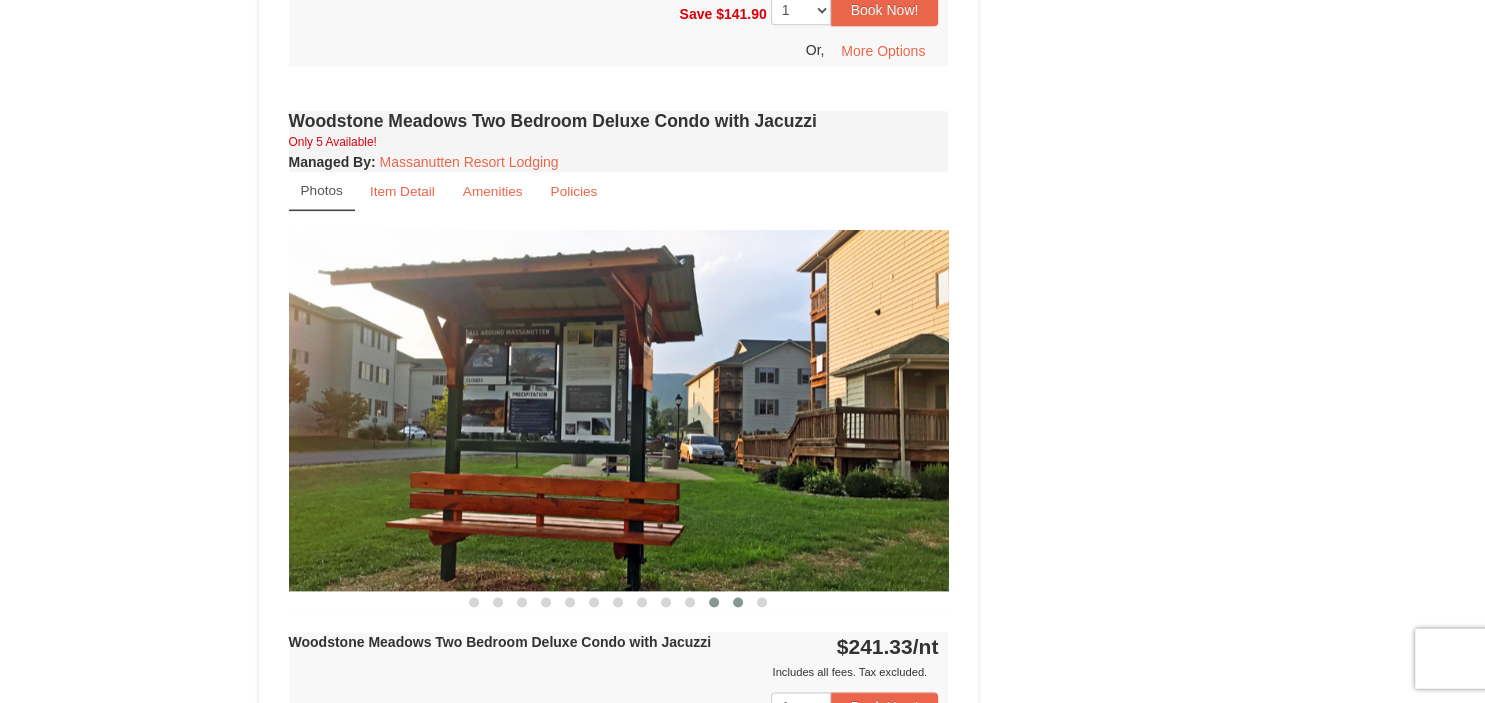 click at bounding box center [738, 603] 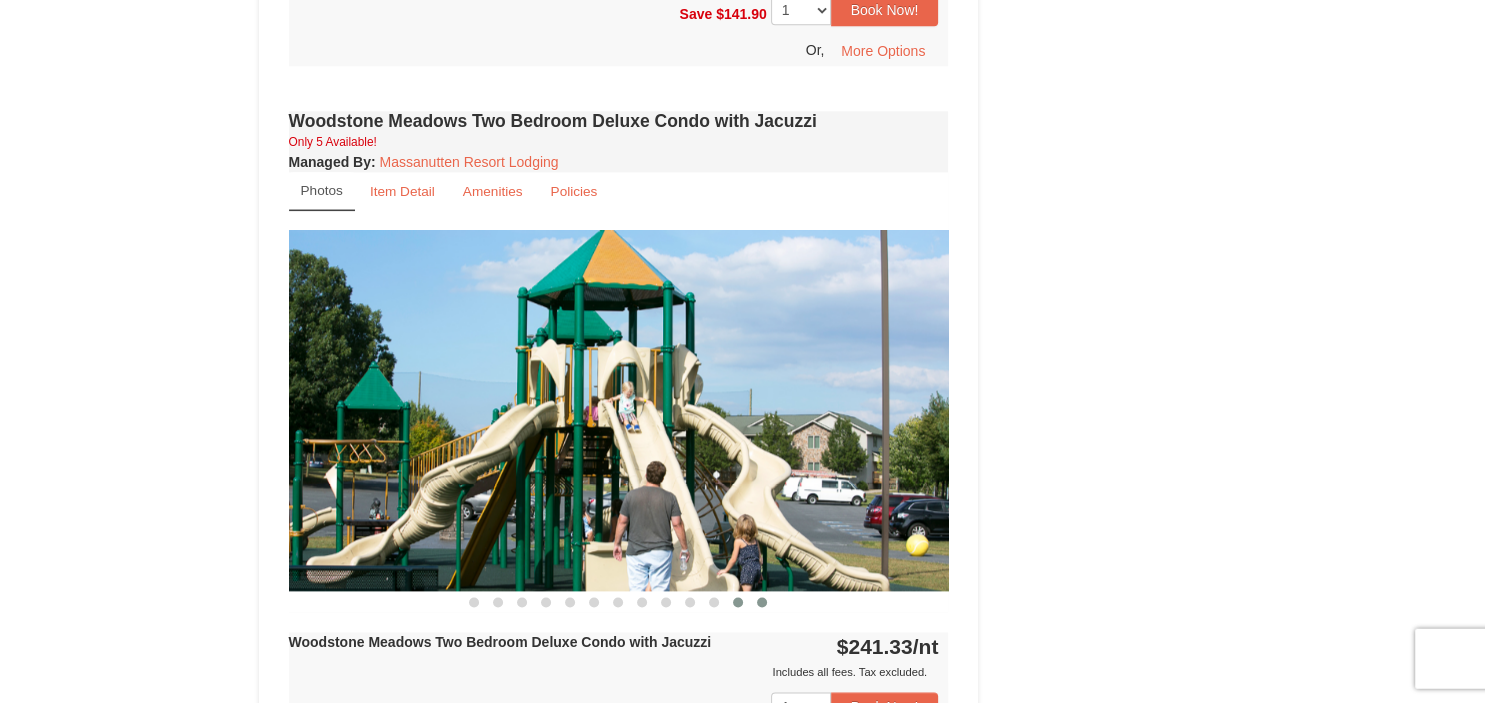 click at bounding box center (762, 603) 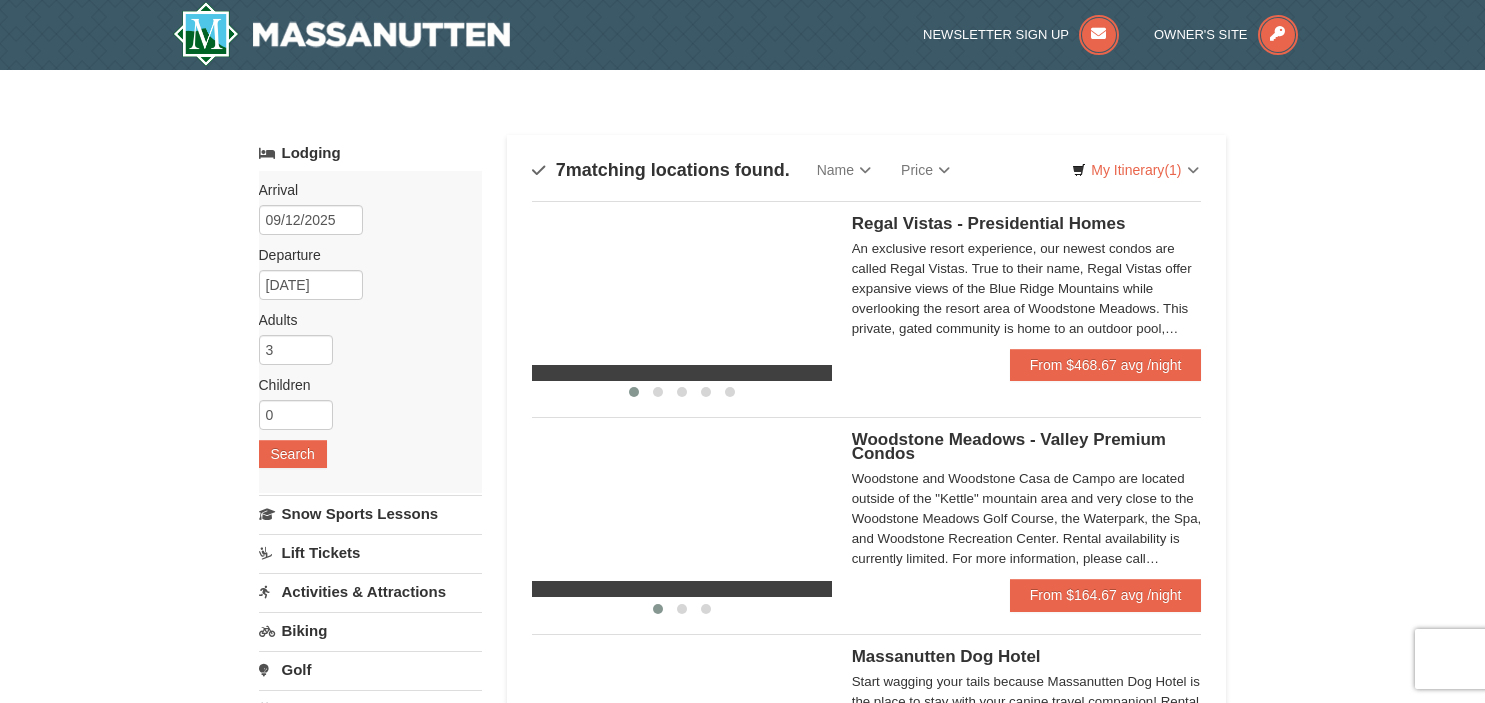 scroll, scrollTop: 0, scrollLeft: 0, axis: both 